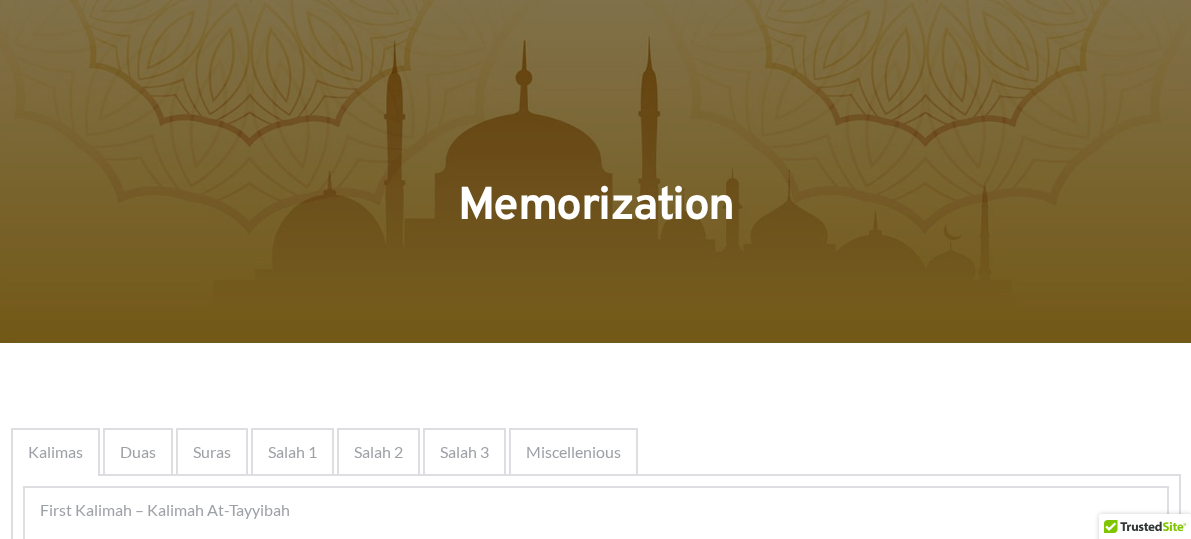 scroll, scrollTop: 0, scrollLeft: 0, axis: both 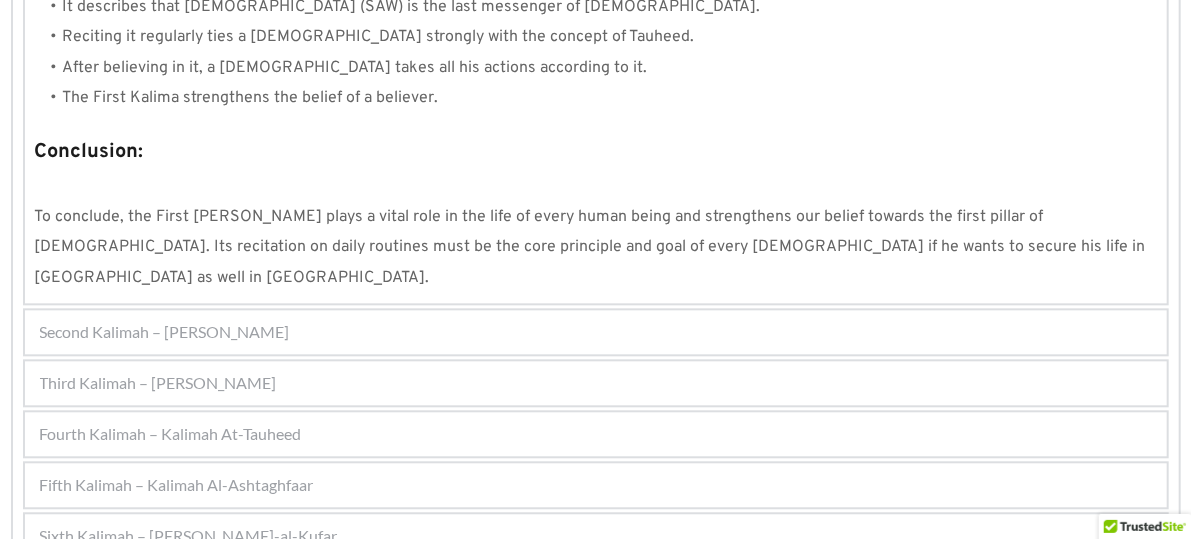 click on "Second Kalimah – Kalimah Ash-Shahdah" at bounding box center [165, 332] 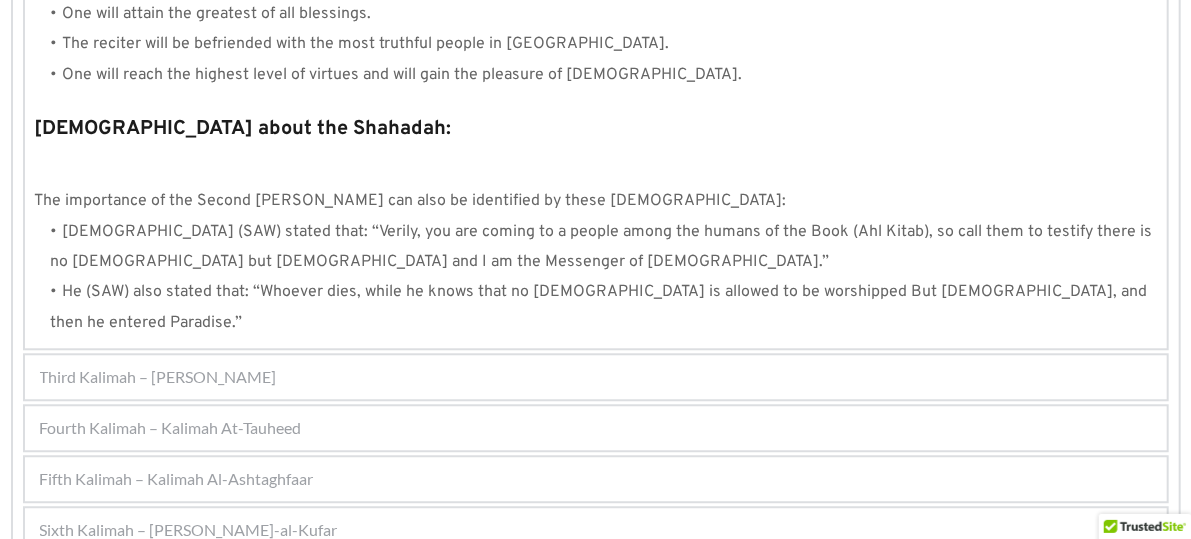 scroll, scrollTop: 2302, scrollLeft: 0, axis: vertical 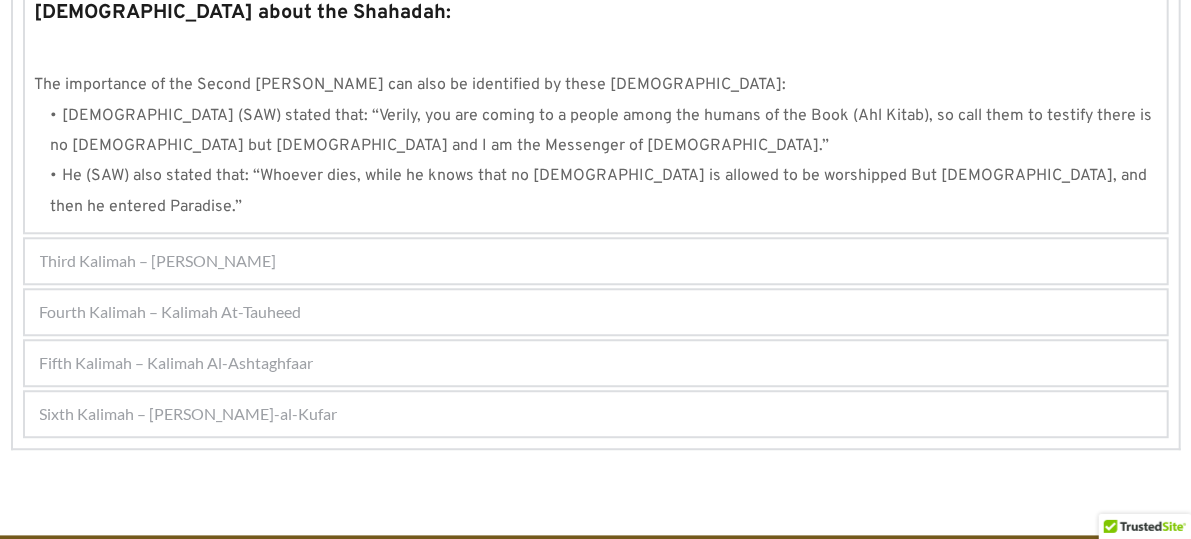click on "Third Kalimah – Kalimah At-Tamjeed" at bounding box center [158, 261] 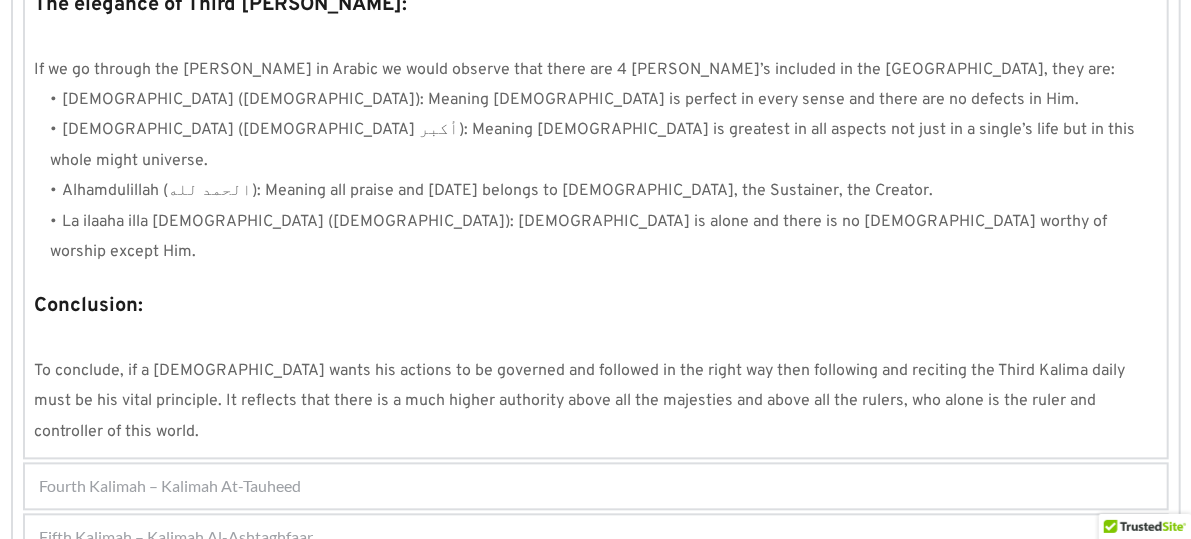scroll, scrollTop: 1923, scrollLeft: 0, axis: vertical 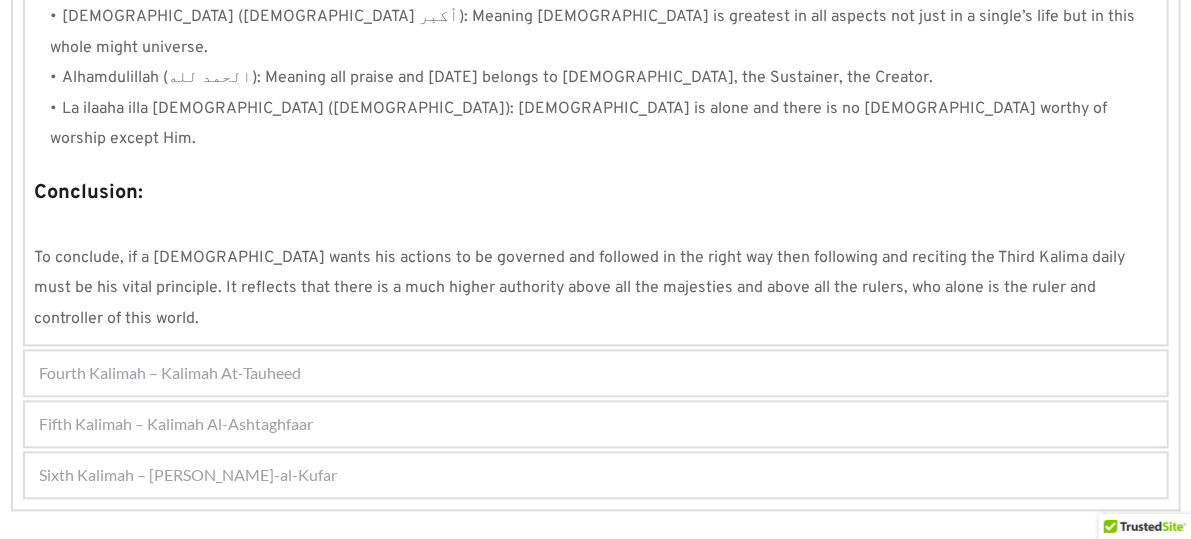 click on "Sixth Kalimah – Kalimah Radd-al-Kufar" at bounding box center [189, 475] 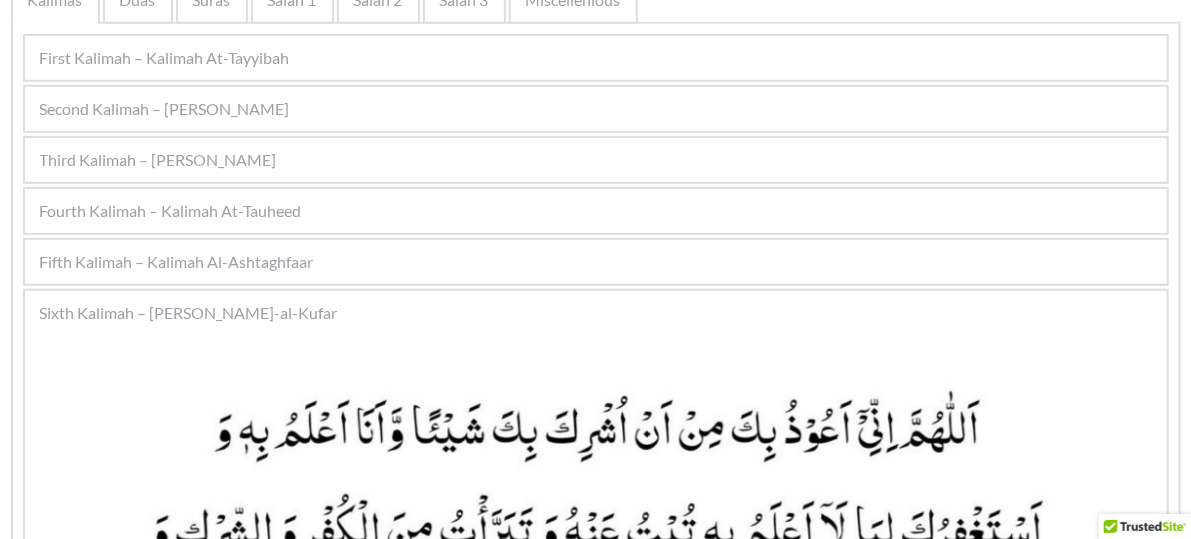scroll, scrollTop: 454, scrollLeft: 0, axis: vertical 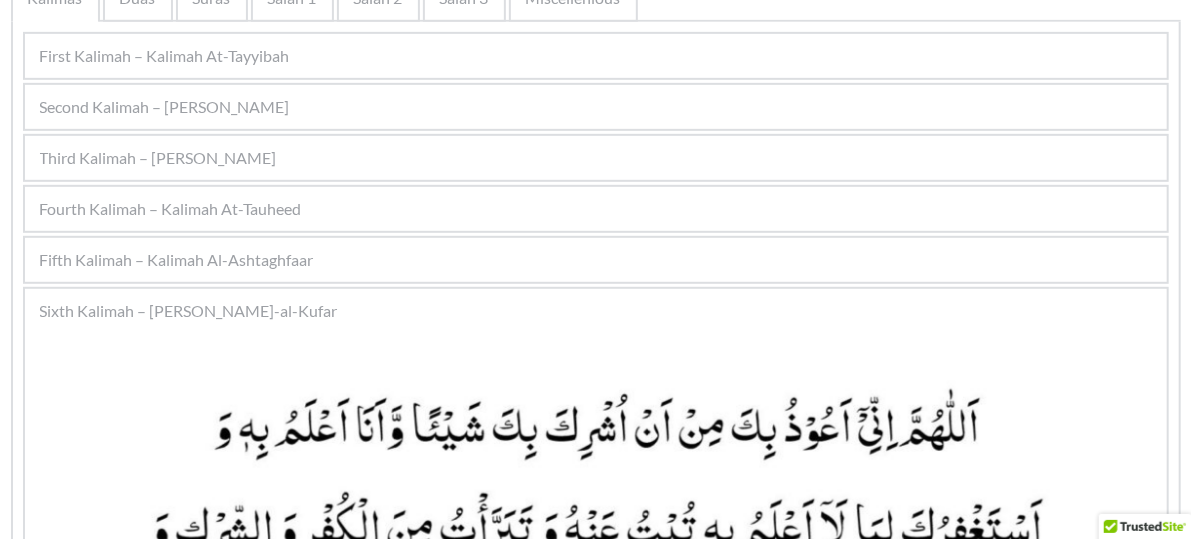 click on "Fifth Kalimah – Kalimah Al-Ashtaghfaar" at bounding box center [177, 260] 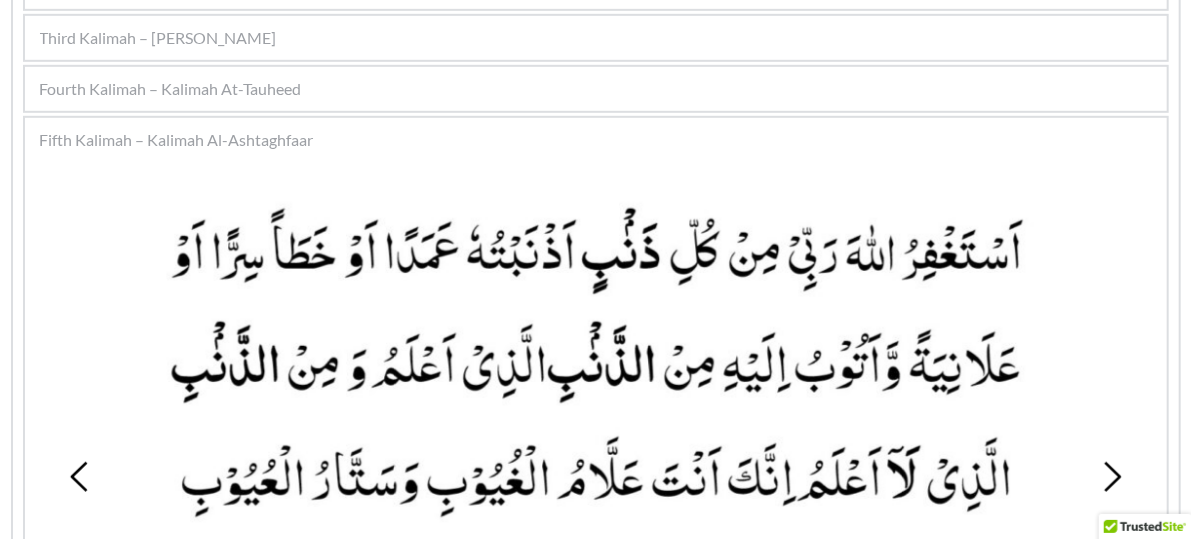 scroll, scrollTop: 573, scrollLeft: 0, axis: vertical 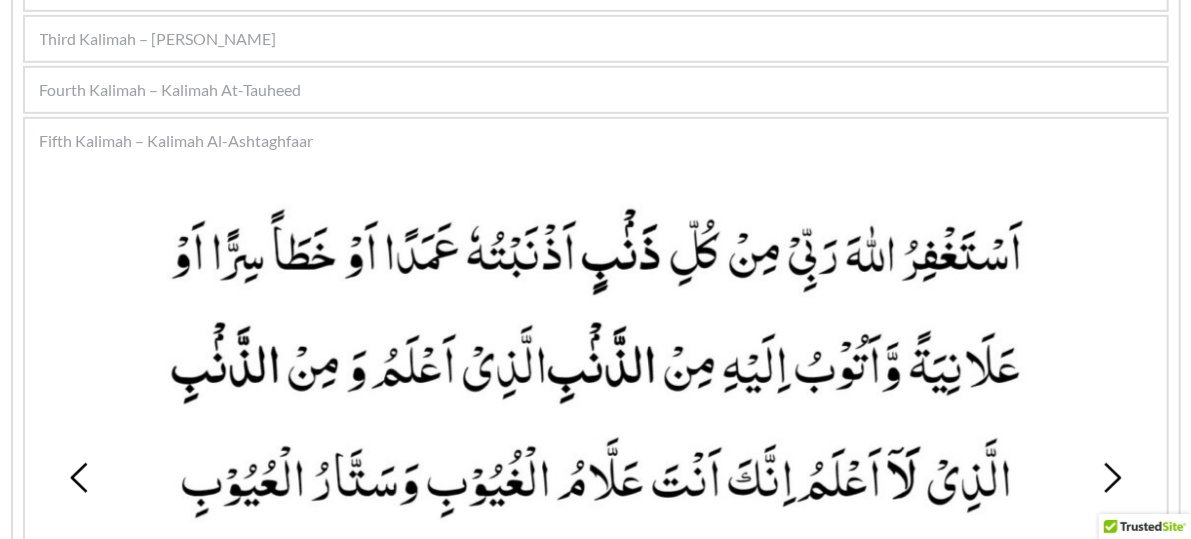 click on "Third Kalimah – Kalimah At-Tamjeed" at bounding box center [158, 39] 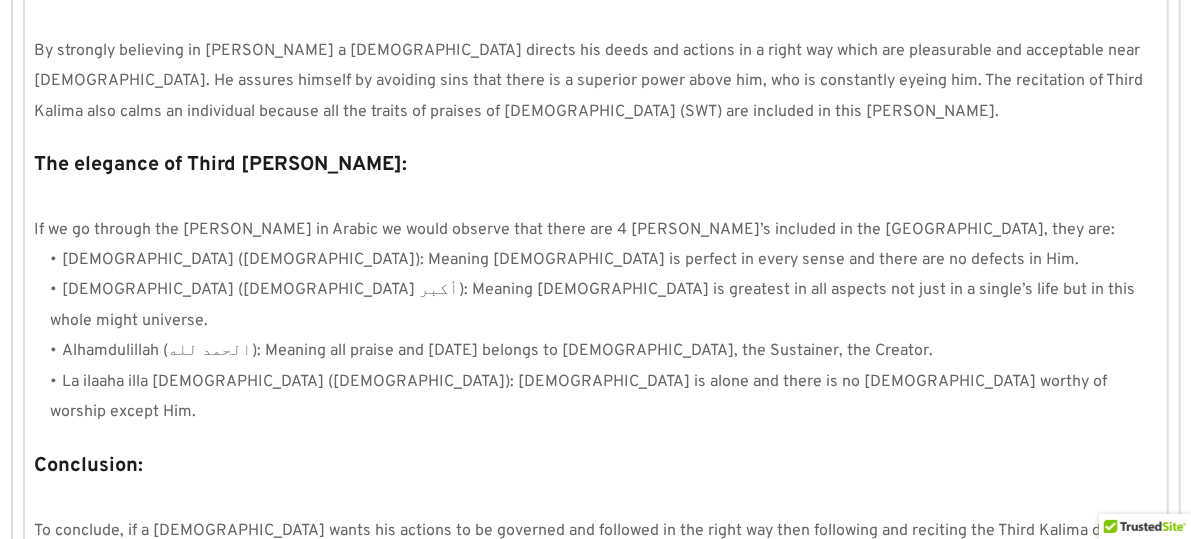 scroll, scrollTop: 1923, scrollLeft: 0, axis: vertical 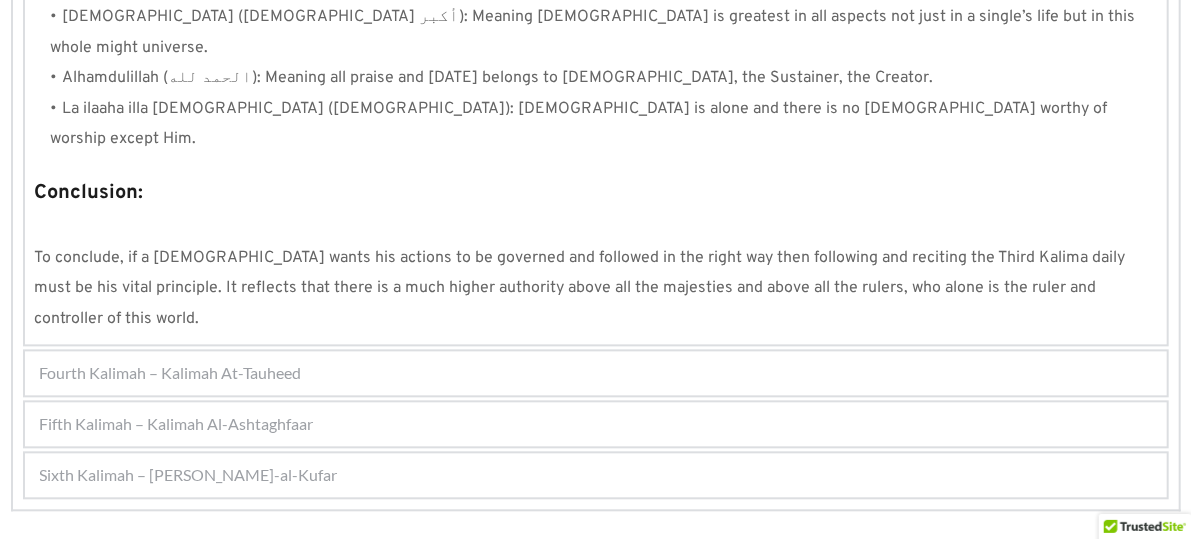 click on "Fourth Kalimah – Kalimah At-Tauheed" at bounding box center (171, 373) 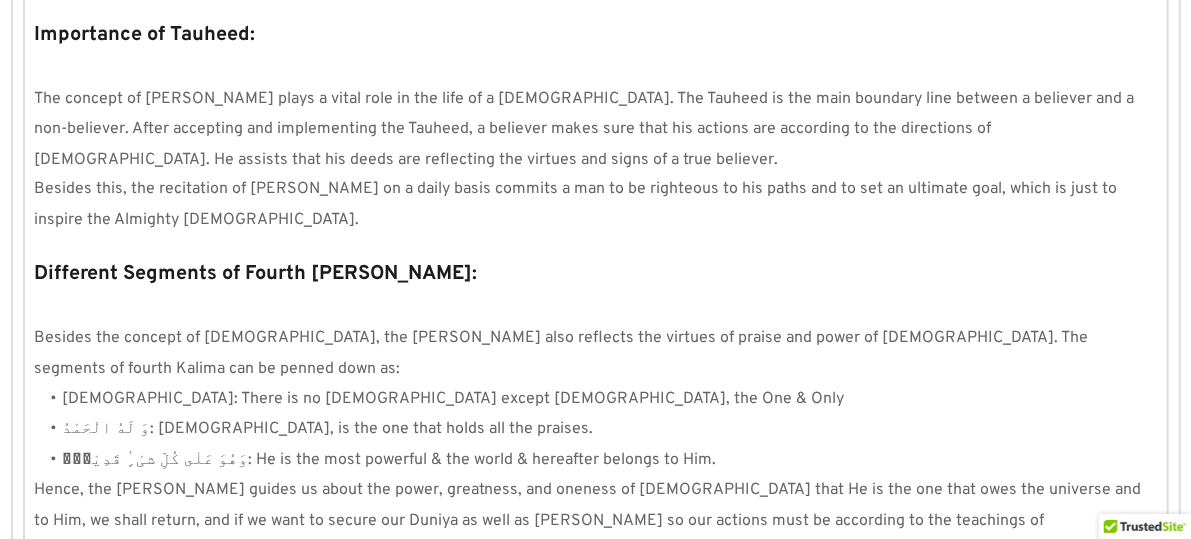 scroll, scrollTop: 1607, scrollLeft: 0, axis: vertical 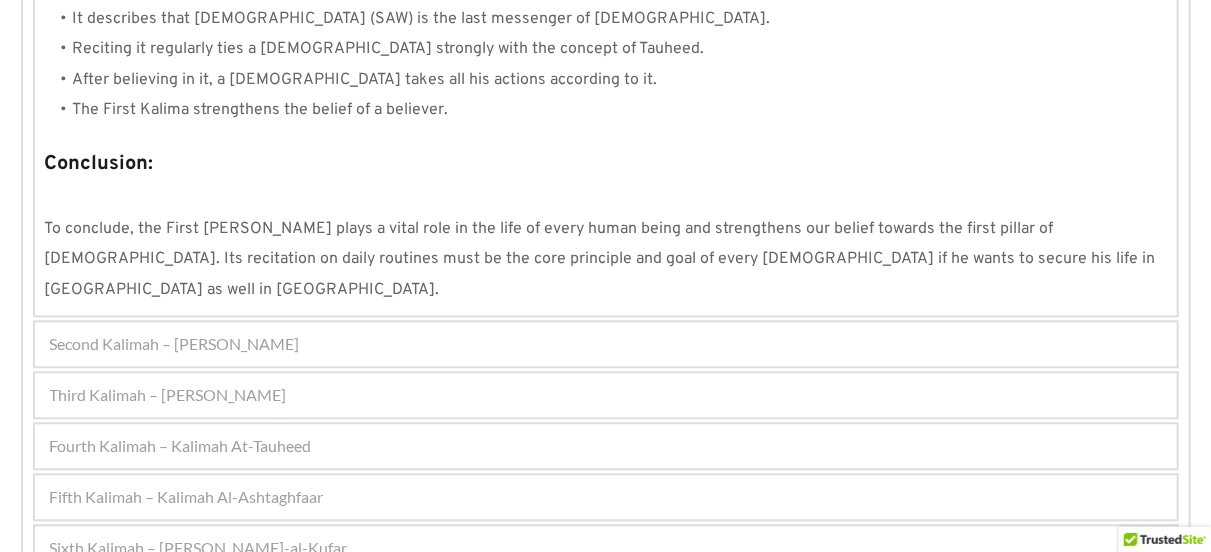 click on "Fifth Kalimah – Kalimah Al-Ashtaghfaar" at bounding box center [187, 497] 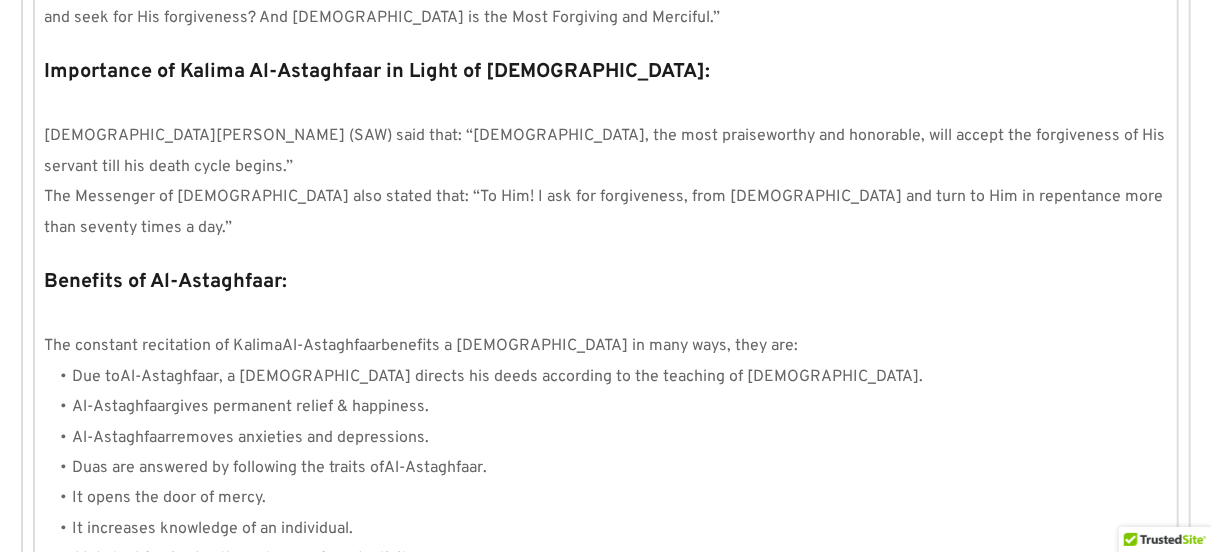 scroll, scrollTop: 2372, scrollLeft: 0, axis: vertical 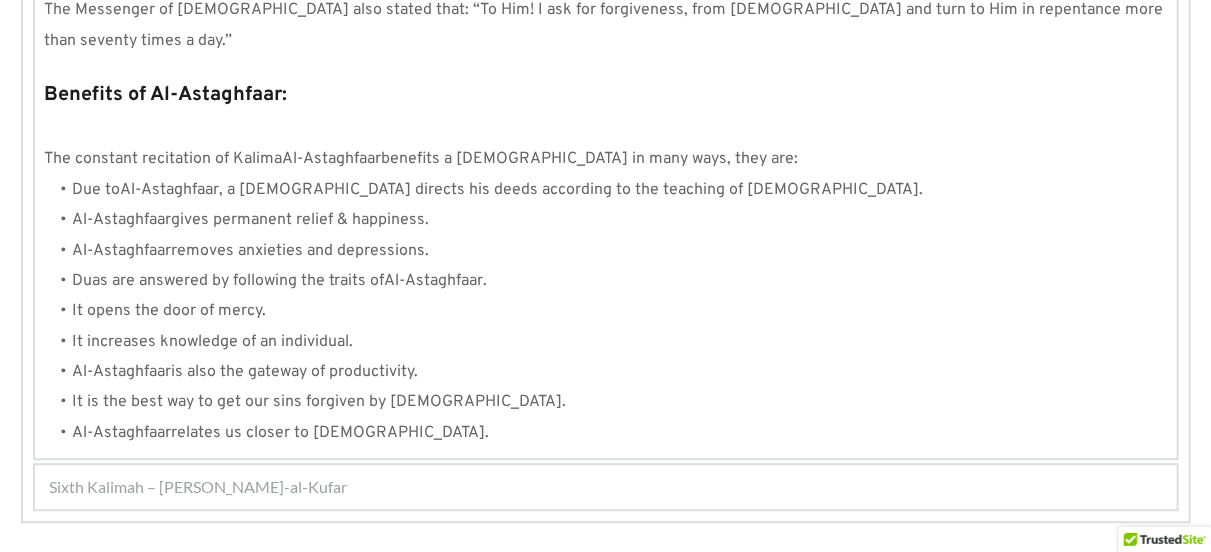 click on "Sixth Kalimah – Kalimah Radd-al-Kufar" at bounding box center (199, 487) 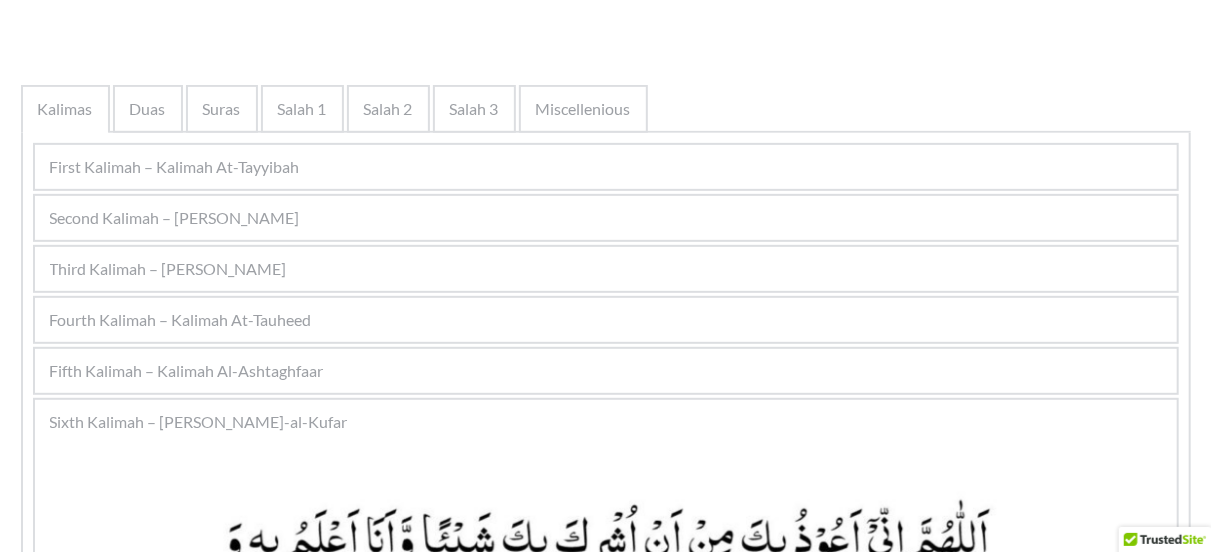 scroll, scrollTop: 317, scrollLeft: 0, axis: vertical 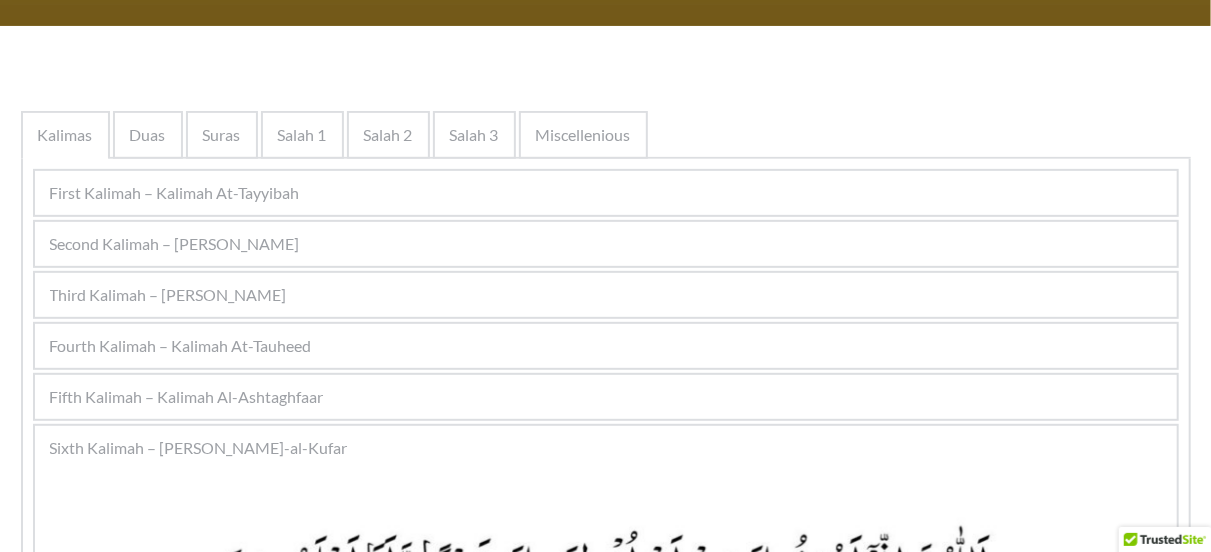 click on "First Kalimah – Kalimah At-Tayyibah" at bounding box center (175, 193) 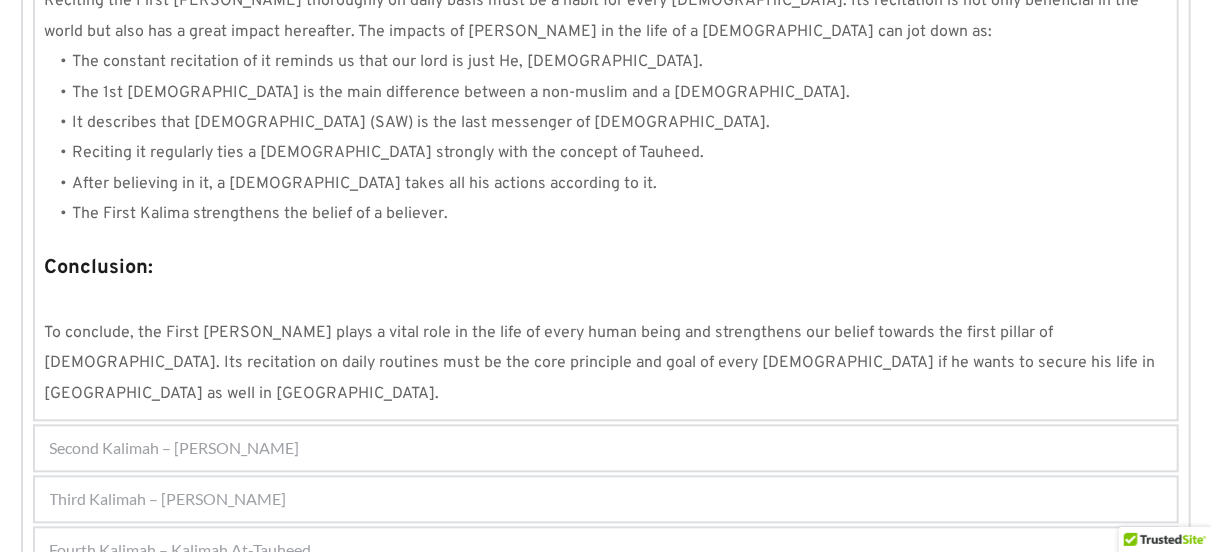 scroll, scrollTop: 1924, scrollLeft: 0, axis: vertical 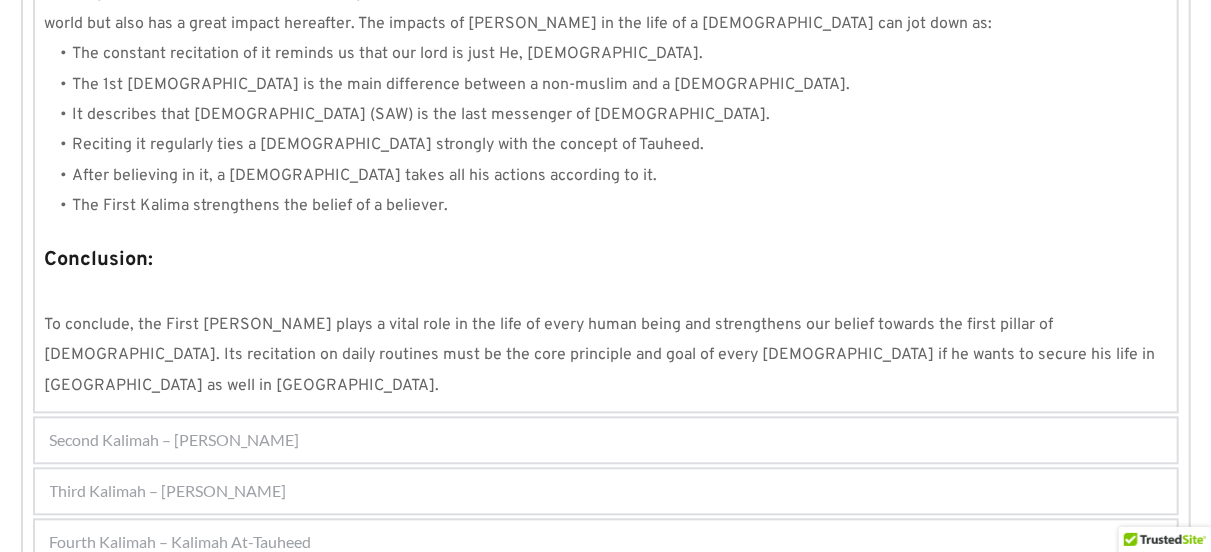 click on "Second Kalimah – Kalimah Ash-Shahdah" at bounding box center (175, 440) 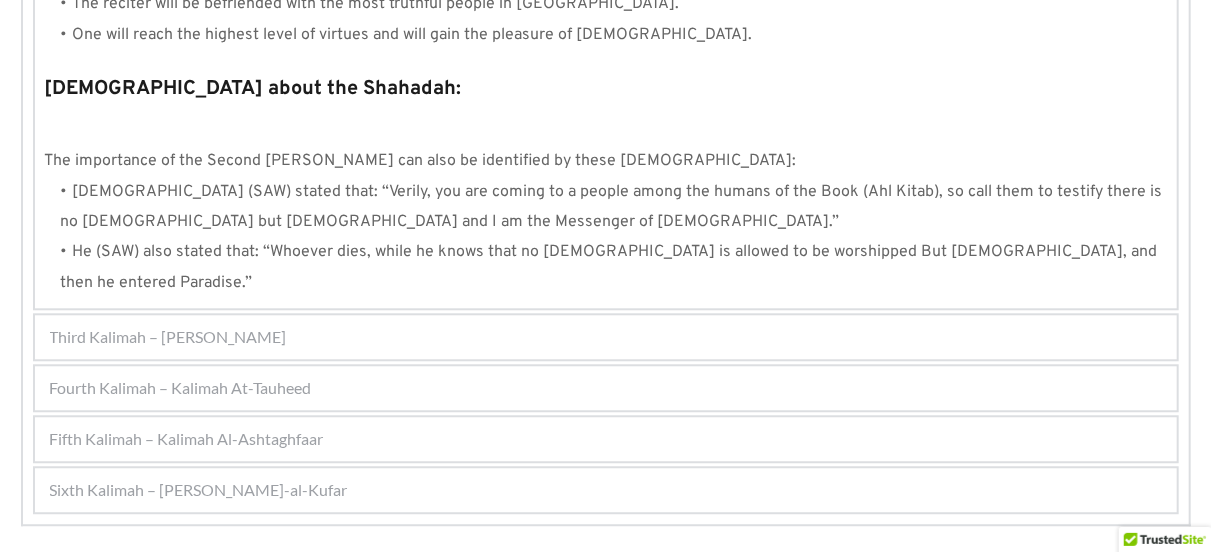 scroll, scrollTop: 2290, scrollLeft: 0, axis: vertical 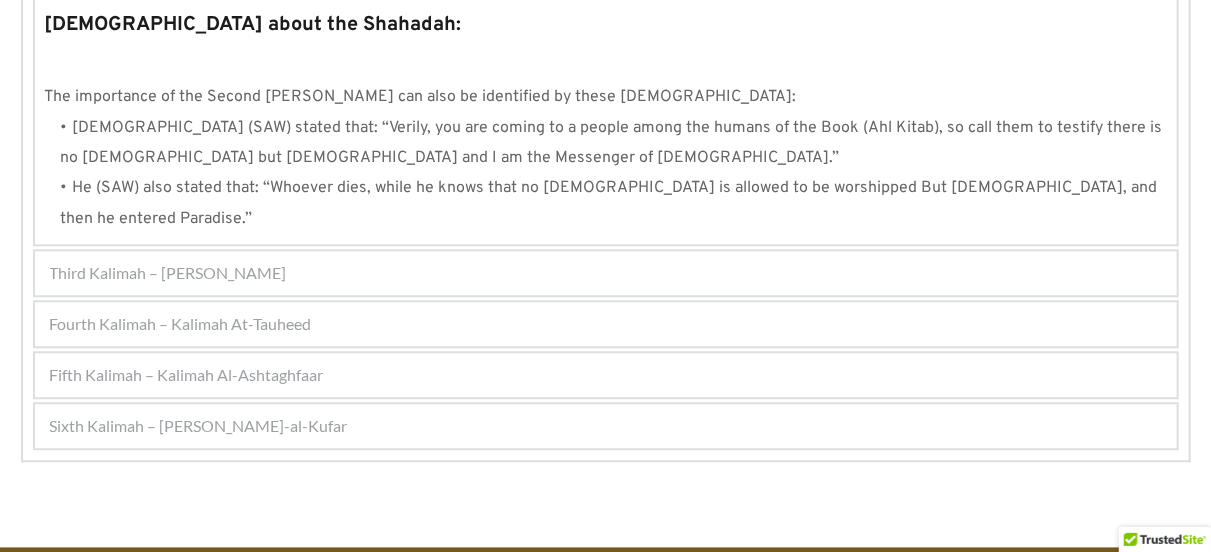 click on "Third Kalimah – Kalimah At-Tamjeed" at bounding box center (168, 273) 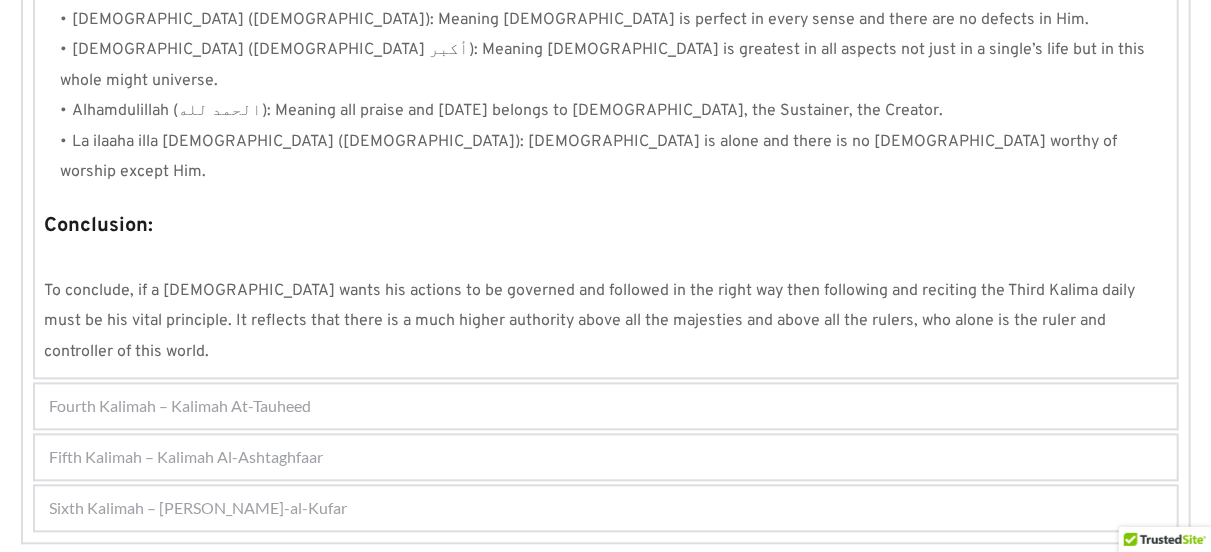scroll, scrollTop: 1910, scrollLeft: 0, axis: vertical 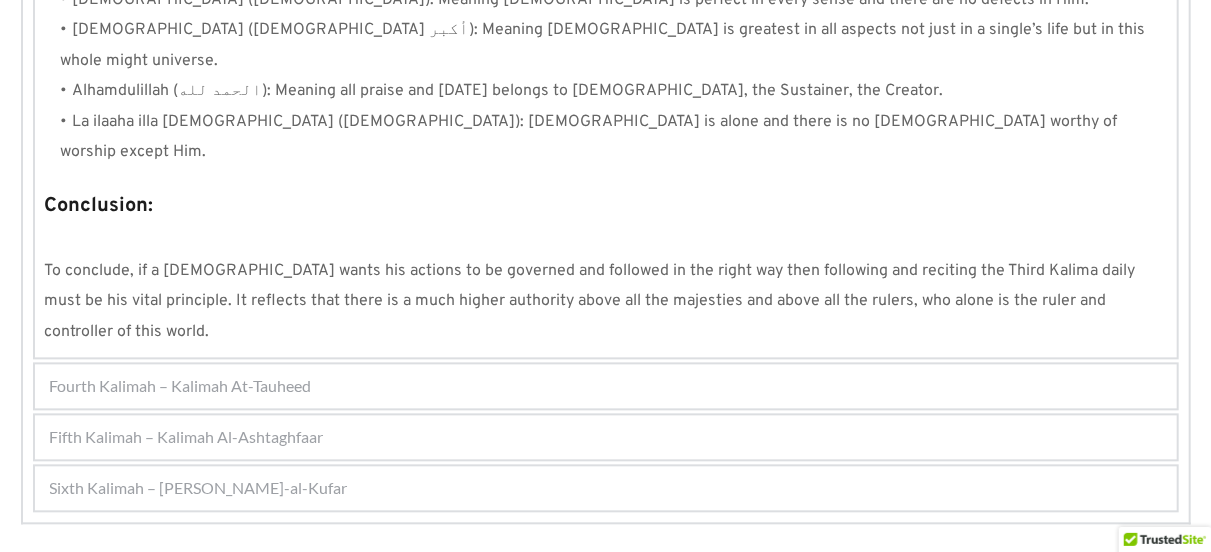 click on "Fourth Kalimah – Kalimah At-Tauheed" at bounding box center [181, 386] 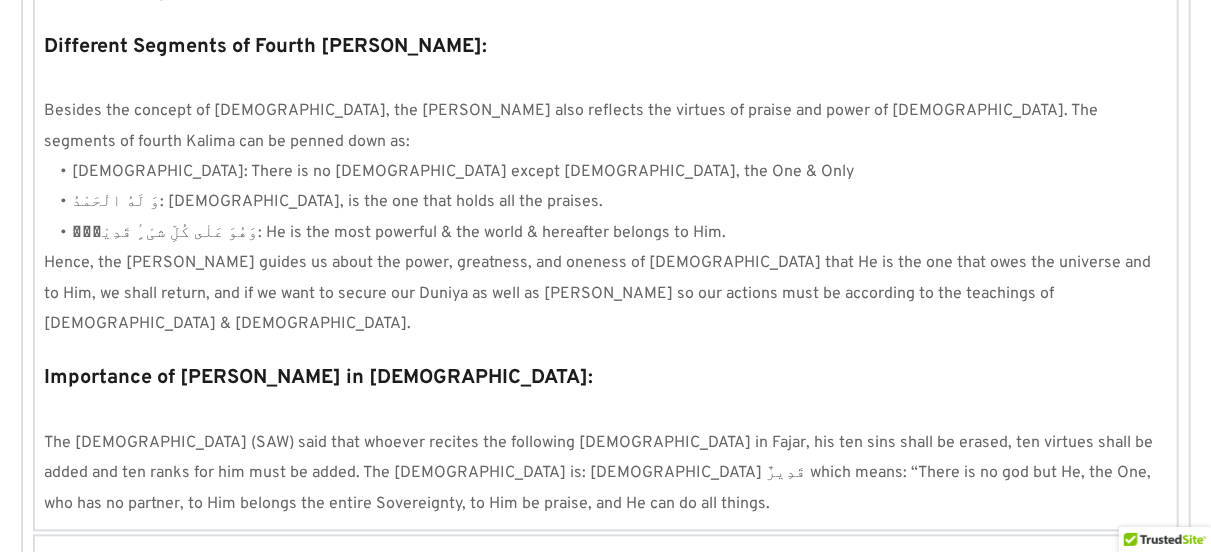 scroll, scrollTop: 2014, scrollLeft: 0, axis: vertical 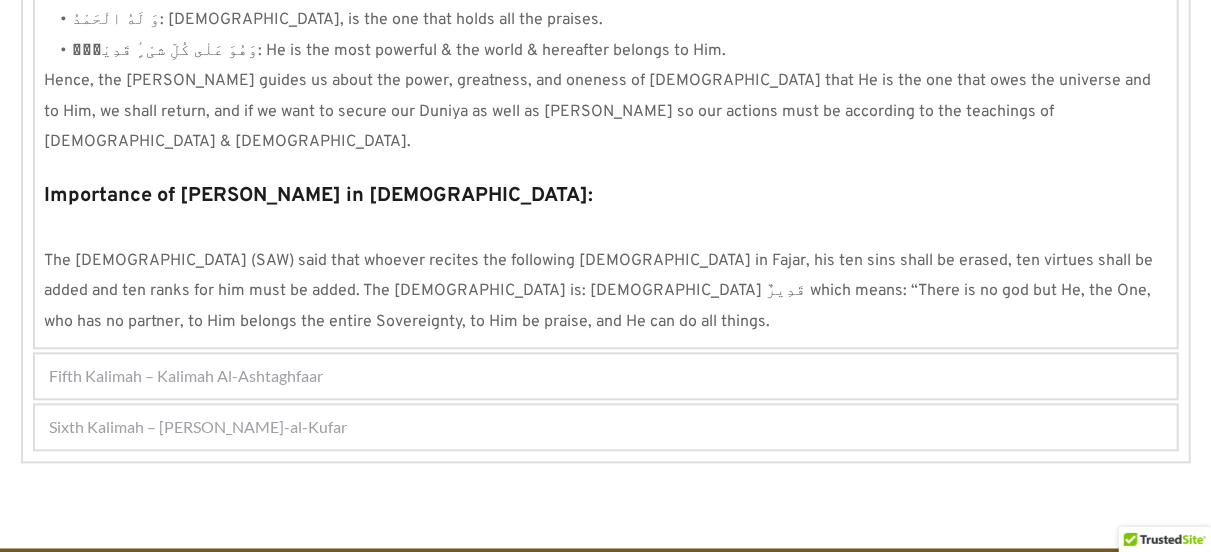 click on "Fifth Kalimah – Kalimah Al-Ashtaghfaar" at bounding box center (606, 376) 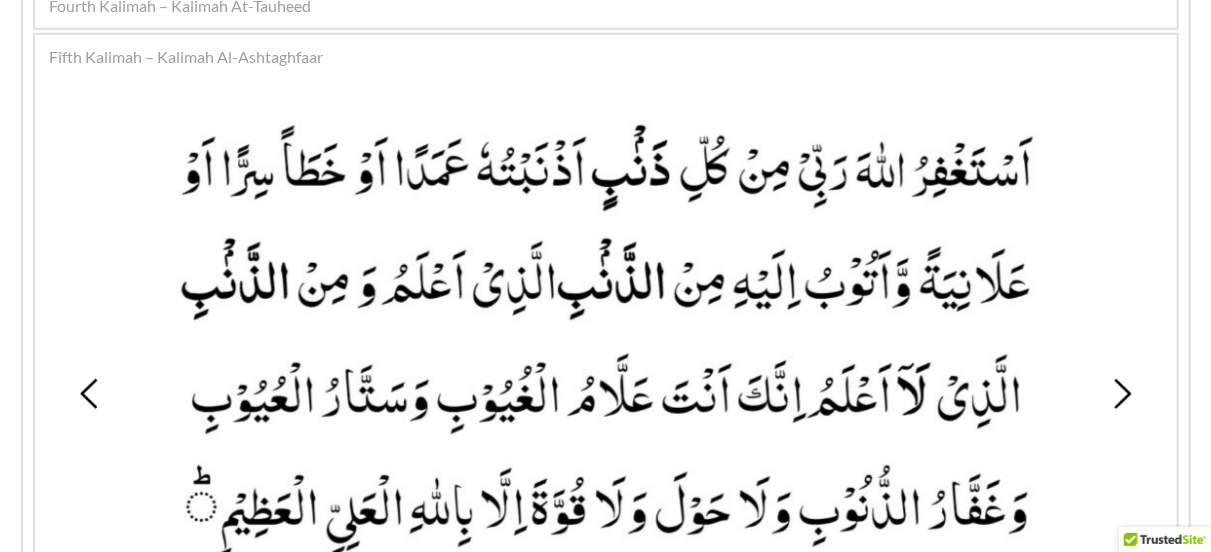 scroll, scrollTop: 659, scrollLeft: 0, axis: vertical 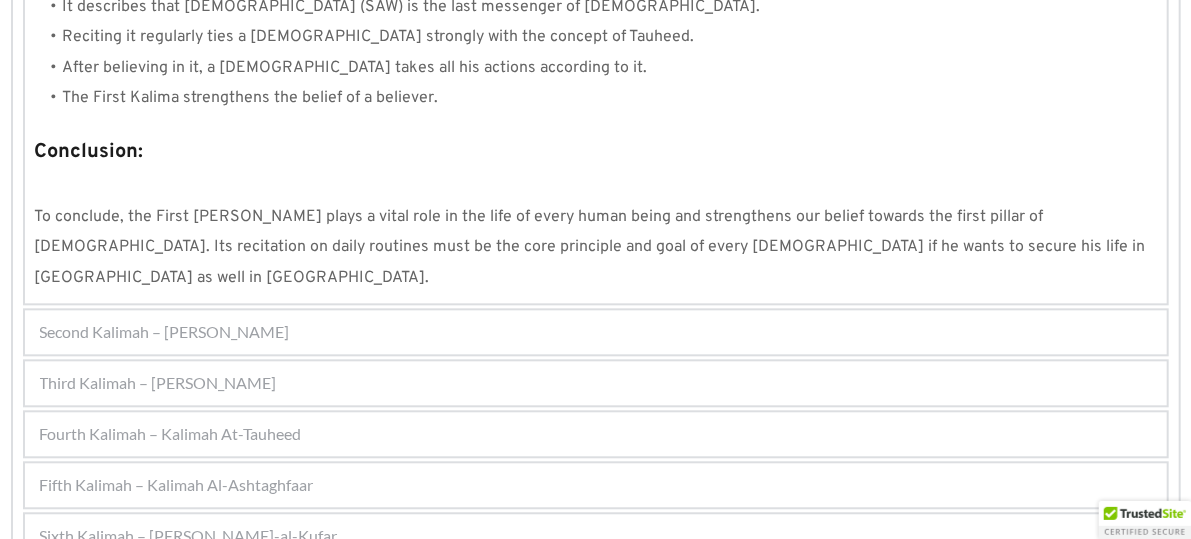 click on "Third Kalimah – [PERSON_NAME]-Tamjeed                                                                                                                                   1 2 3 4 5 6 Kalimah At-Tamjeed means “The Words of Glorification” Defining the [PERSON_NAME]: The literal meaning of the word “Tamjeed” in English is “Glory, Virtue or Greatness.” Whereas the Third [DEMOGRAPHIC_DATA] reflects the glory and greatness of [DEMOGRAPHIC_DATA], who alone is the sustainer and creator of this world.  Translation of Third [DEMOGRAPHIC_DATA]: “Glory be to [DEMOGRAPHIC_DATA] and all praise be to [DEMOGRAPHIC_DATA], there is none worthy of worship except Him, and [DEMOGRAPHIC_DATA] is the Greatest. There is no might or power except [DEMOGRAPHIC_DATA], the Exalted, the Great One.” What The 3rd Kalima Conveys Us? Impact Of [PERSON_NAME] In The Life Of Individual: The elegance of Third [PERSON_NAME]: If we go through the [PERSON_NAME] in Arabic we would observe that there are 4 [PERSON_NAME]’s included in the Kalima, they are: Conclusion:" at bounding box center [596, 383] 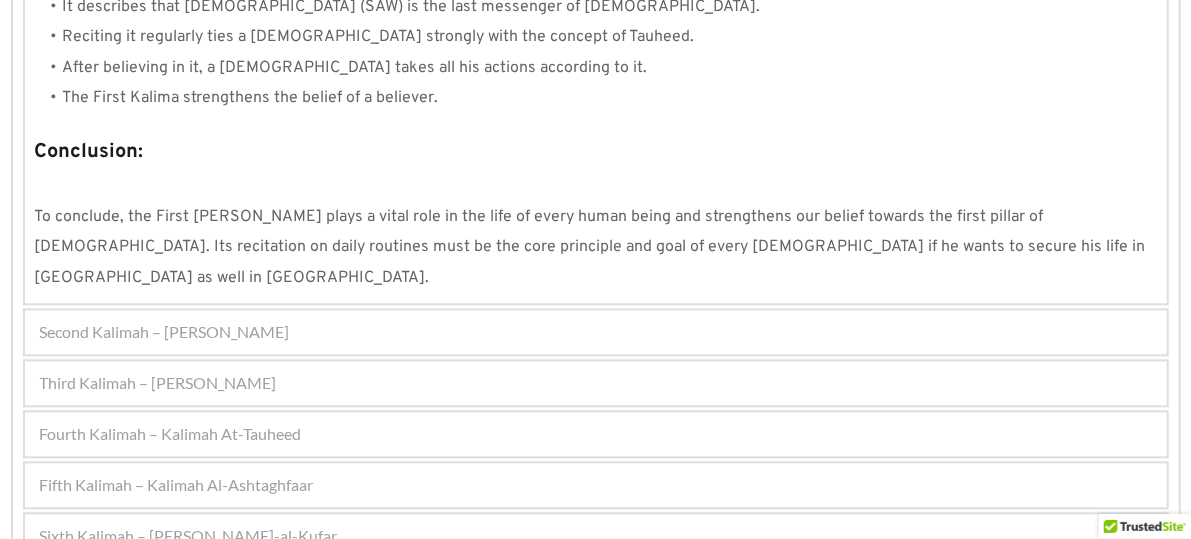 click on "Fourth Kalimah – Kalimah At-Tauheed" at bounding box center [171, 434] 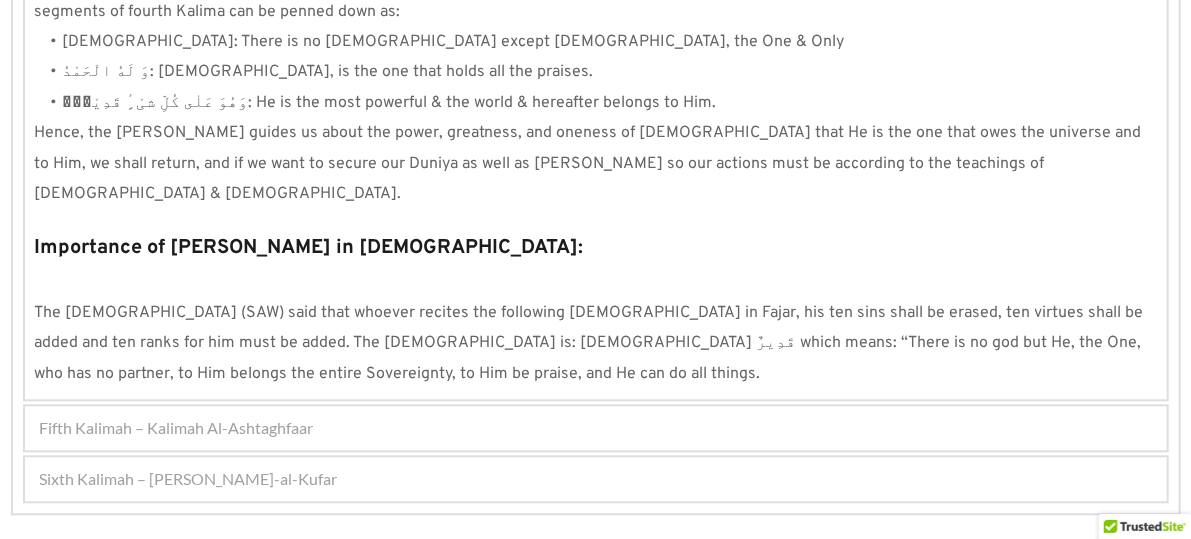 scroll, scrollTop: 2027, scrollLeft: 0, axis: vertical 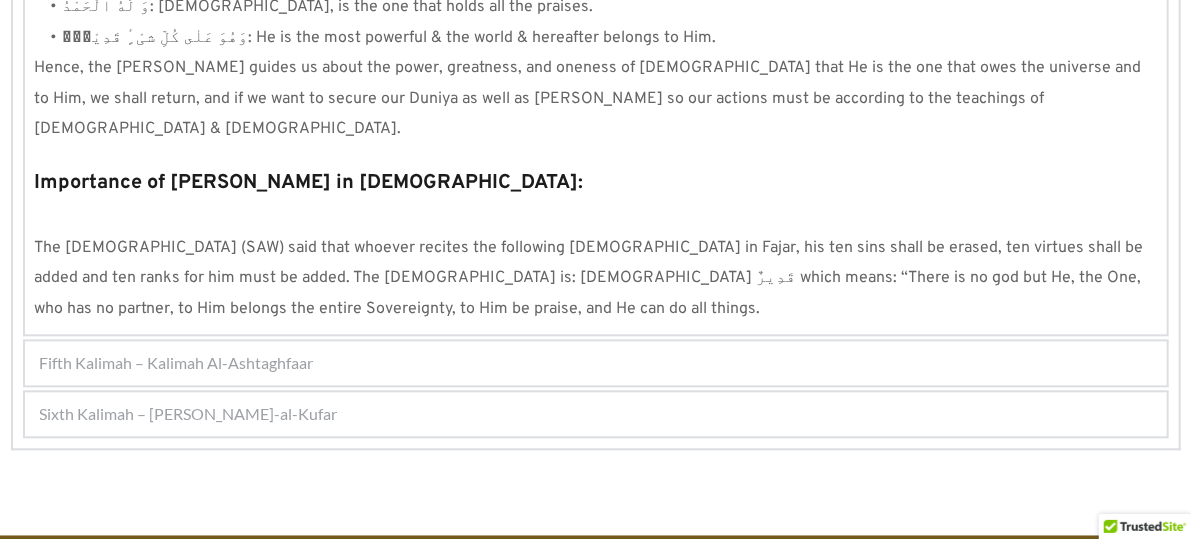 click on "Fifth Kalimah – Kalimah Al-Ashtaghfaar" at bounding box center [596, 363] 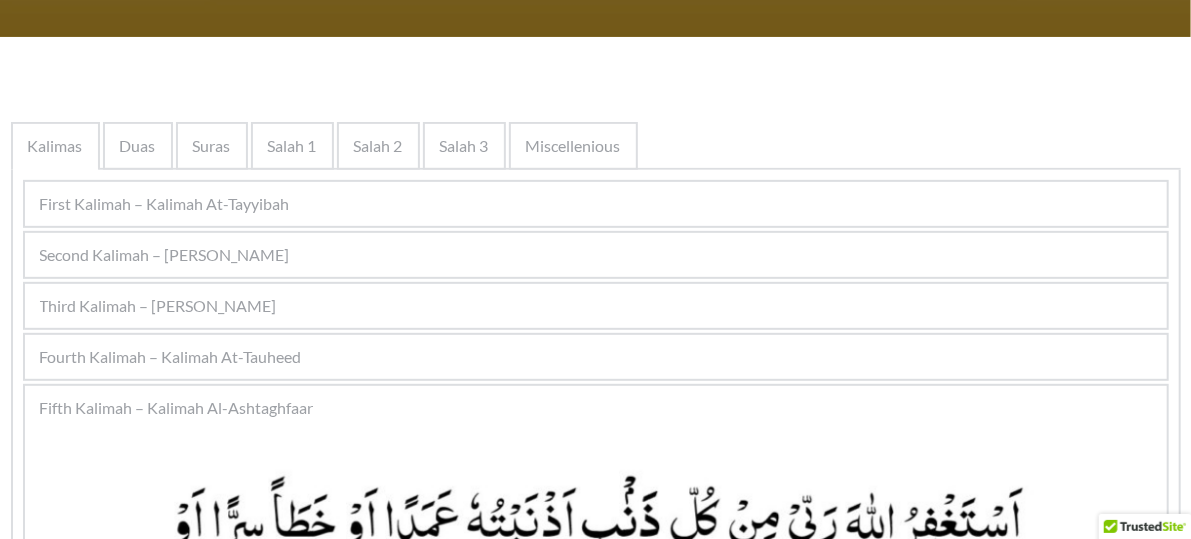 scroll, scrollTop: 323, scrollLeft: 0, axis: vertical 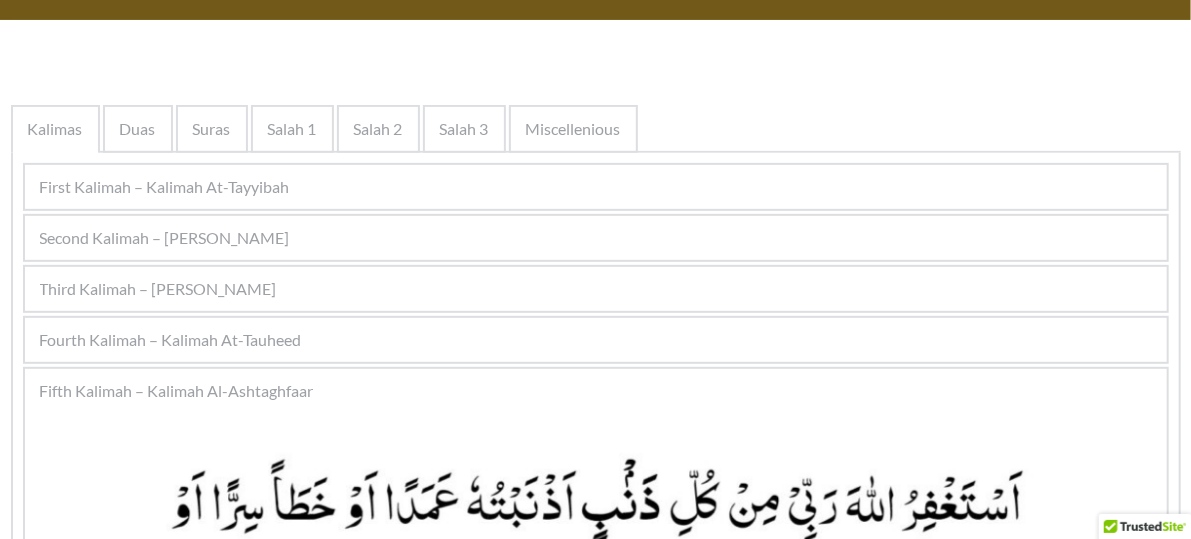 click on "Second Kalimah – [PERSON_NAME]" at bounding box center (596, 238) 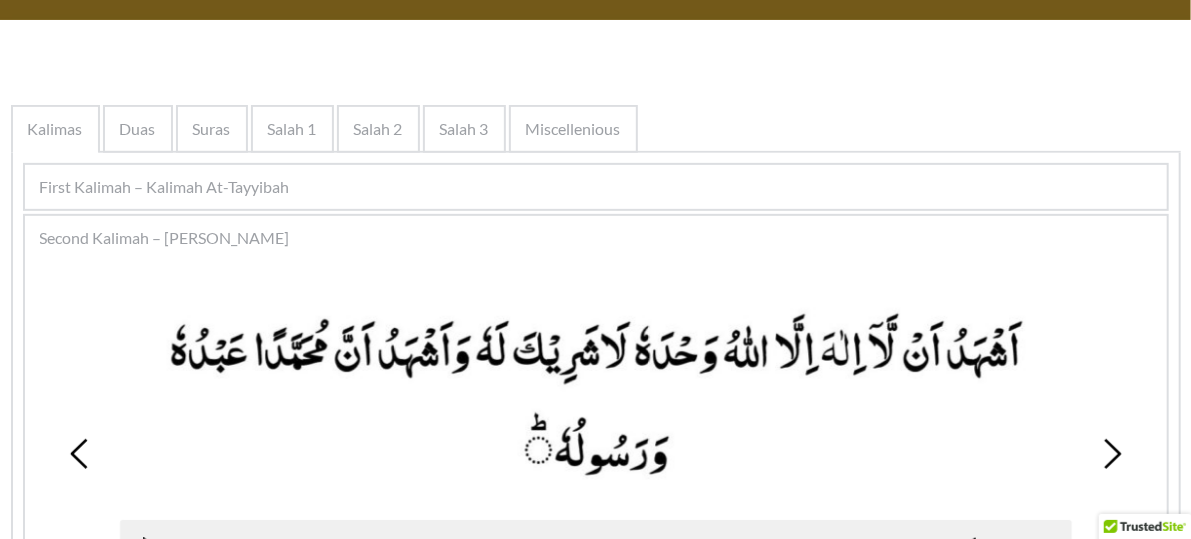 click on "First Kalimah – Kalimah At-Tayyibah" at bounding box center [596, 187] 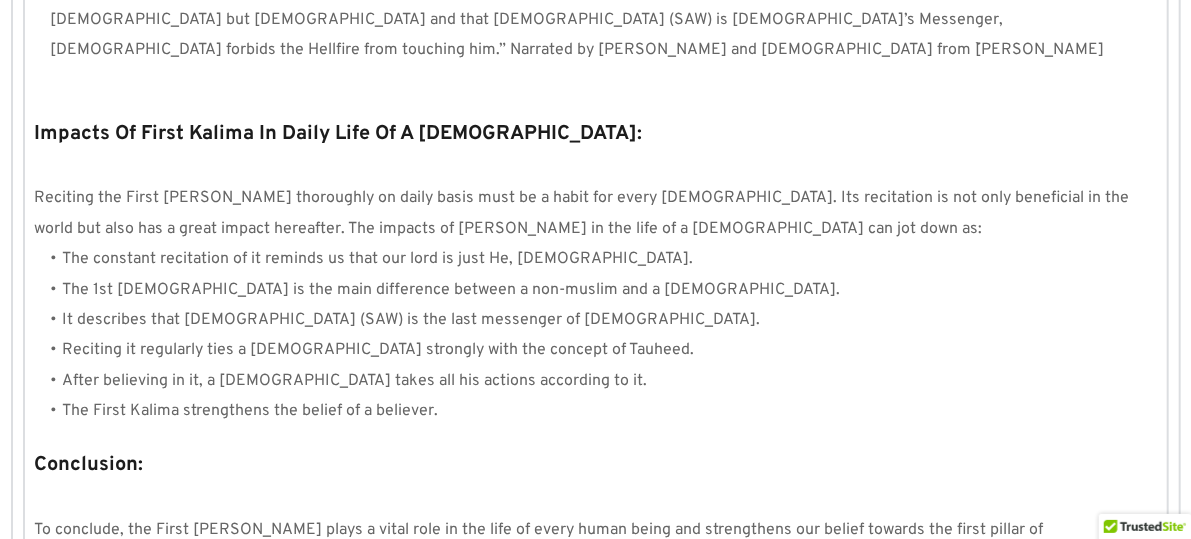 scroll, scrollTop: 2032, scrollLeft: 0, axis: vertical 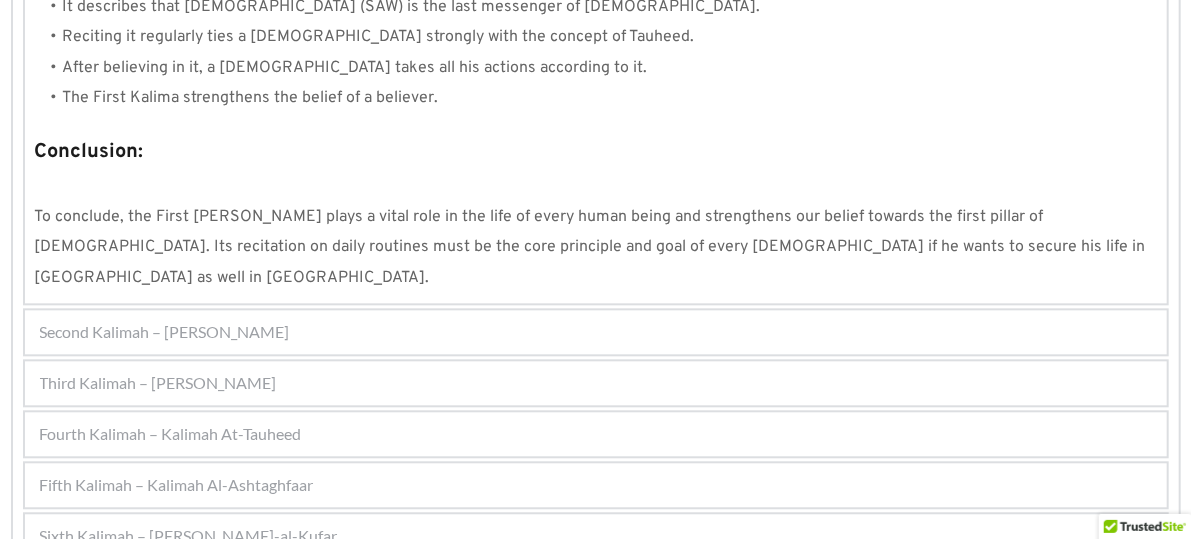click on "Fifth Kalimah – Kalimah Al-Ashtaghfaar" at bounding box center (596, 485) 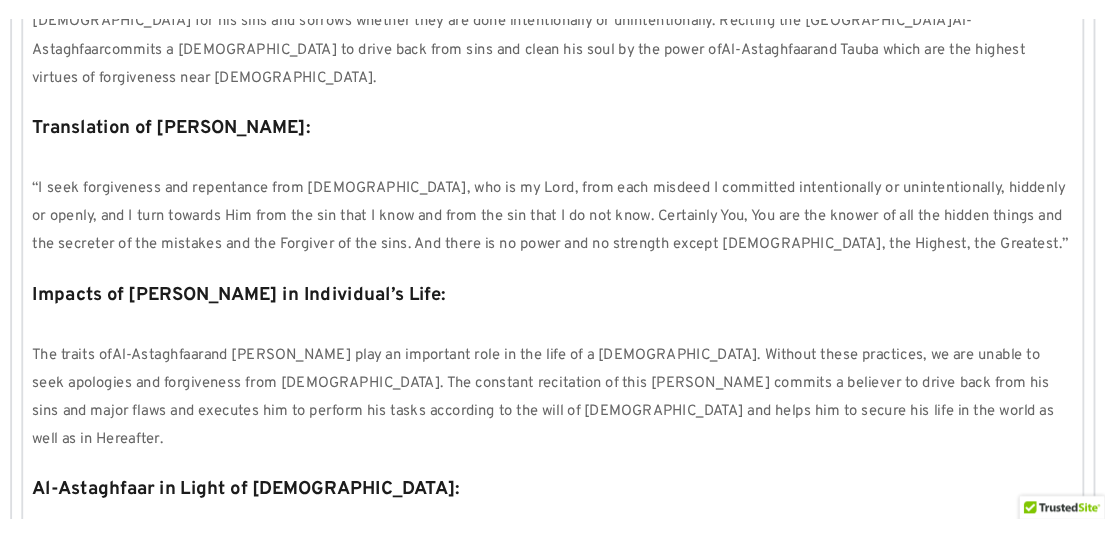 scroll, scrollTop: 1542, scrollLeft: 0, axis: vertical 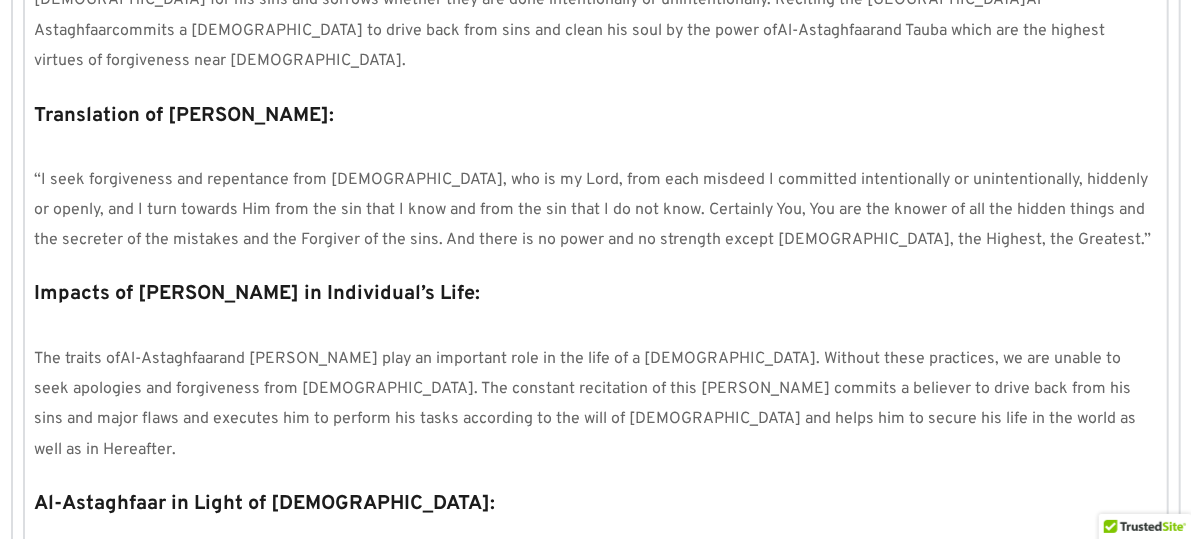 click at bounding box center (596, 539) 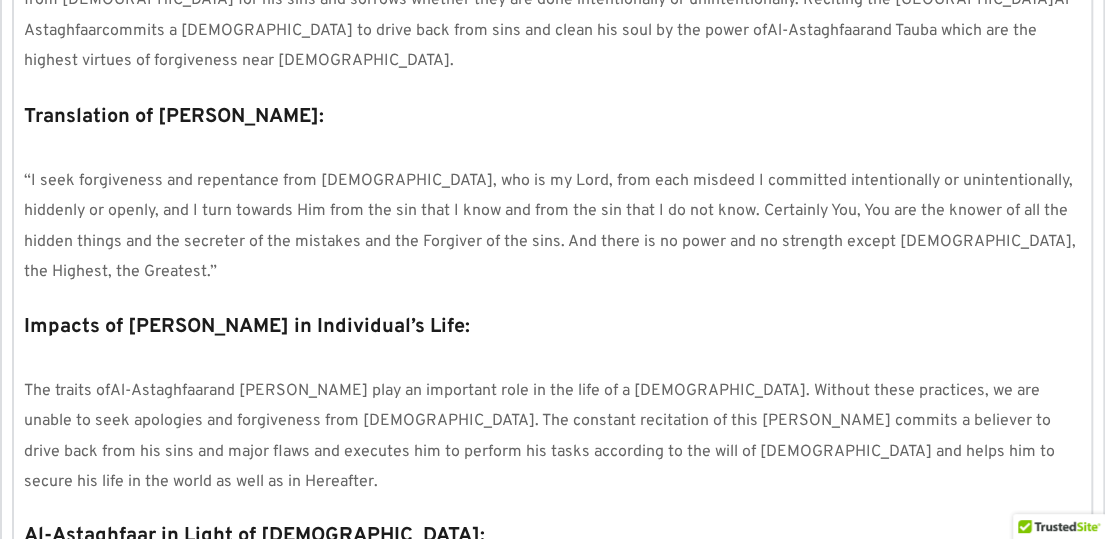 scroll, scrollTop: 1510, scrollLeft: 0, axis: vertical 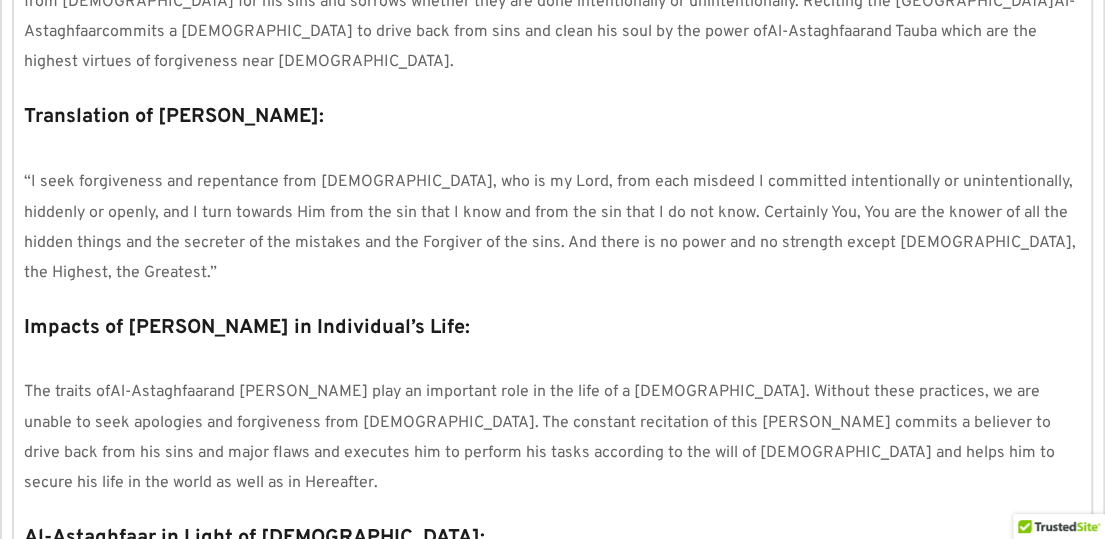 drag, startPoint x: 318, startPoint y: 110, endPoint x: 505, endPoint y: 90, distance: 188.06648 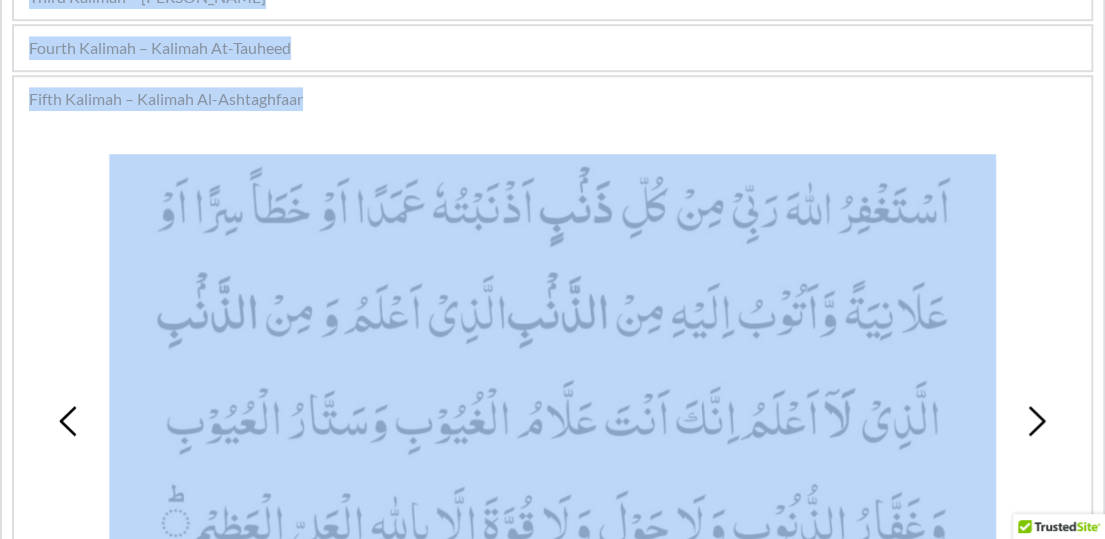 scroll, scrollTop: 39, scrollLeft: 0, axis: vertical 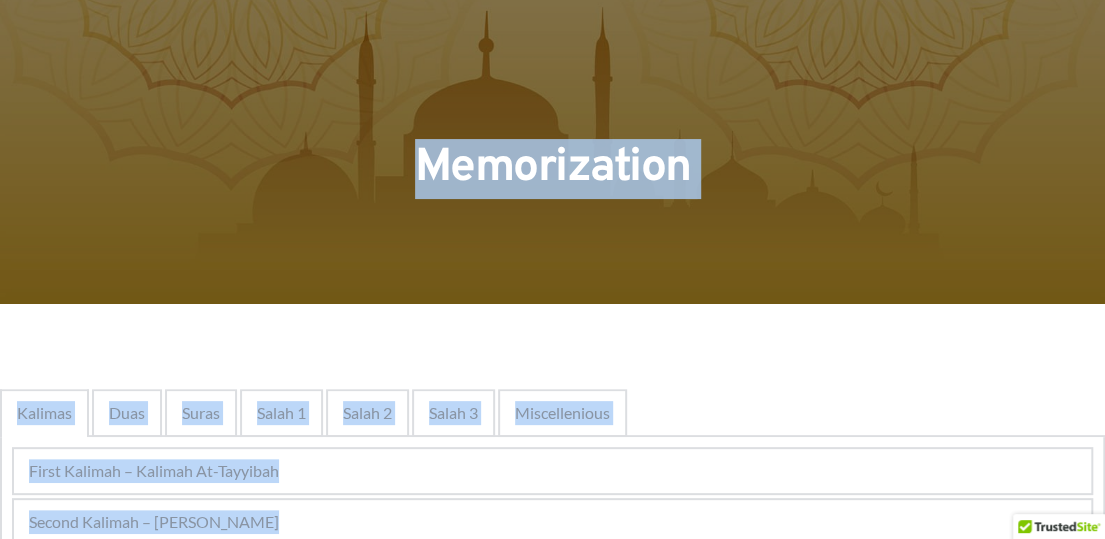 drag, startPoint x: 206, startPoint y: 102, endPoint x: -277, endPoint y: -70, distance: 512.7114 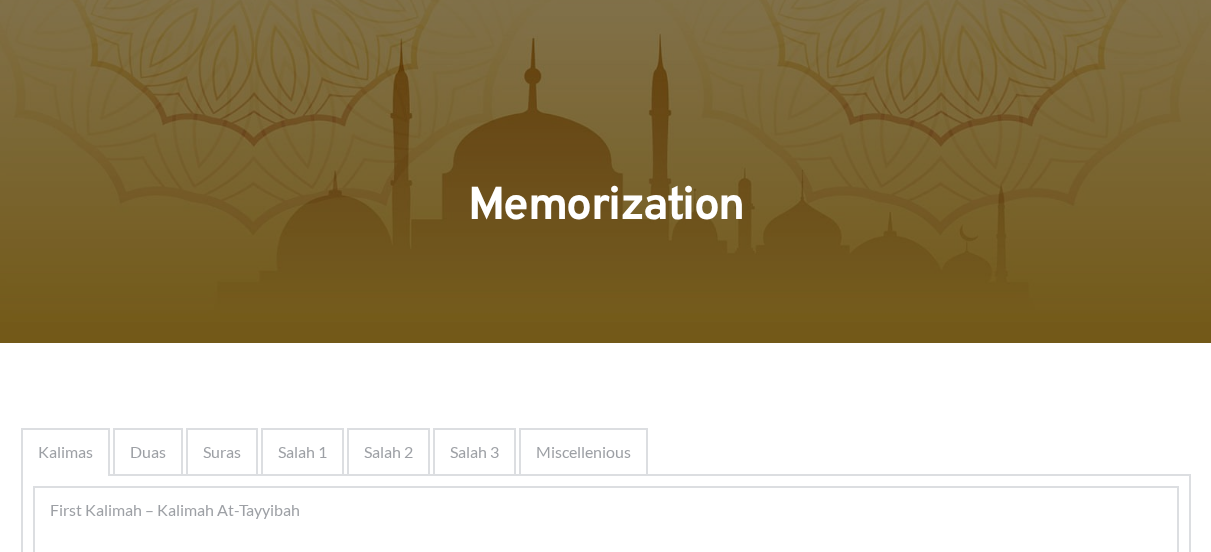 scroll, scrollTop: 0, scrollLeft: 0, axis: both 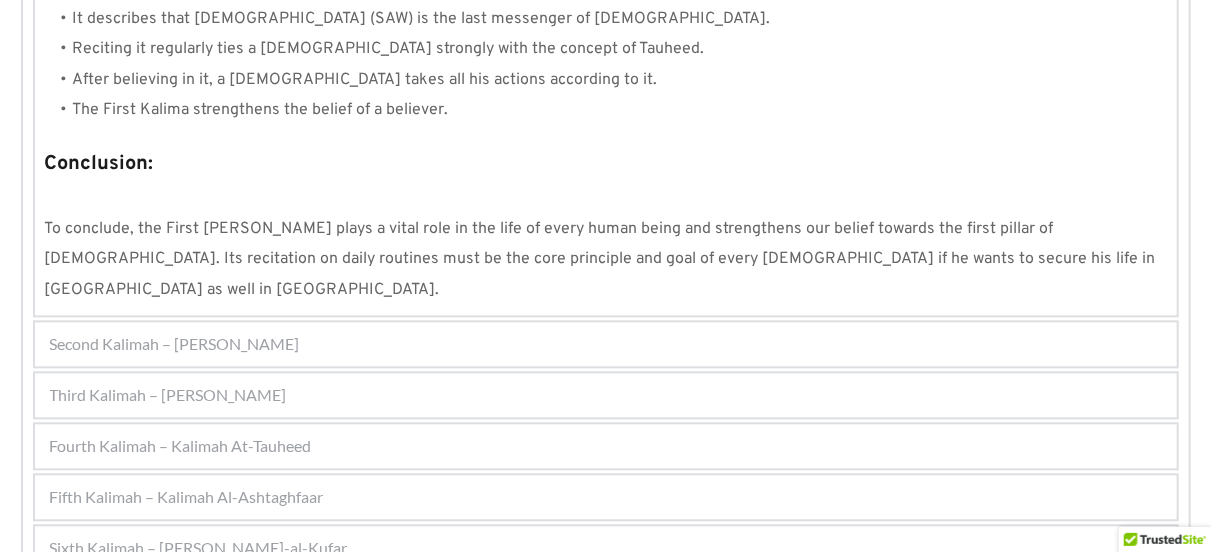 click on "Fourth Kalimah – Kalimah At-Tauheed" at bounding box center [181, 446] 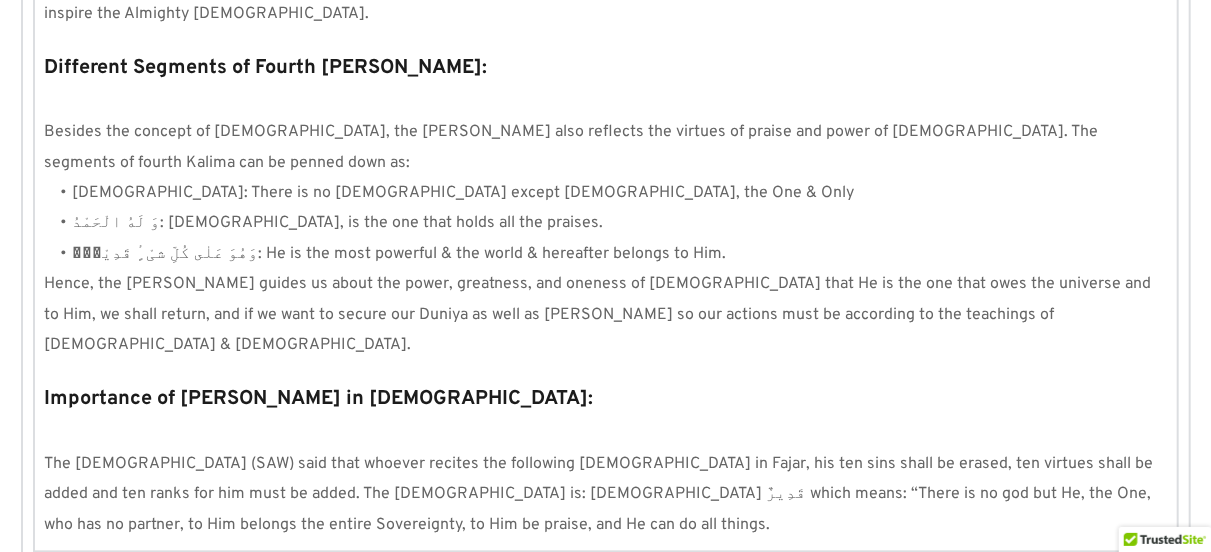 scroll, scrollTop: 2014, scrollLeft: 0, axis: vertical 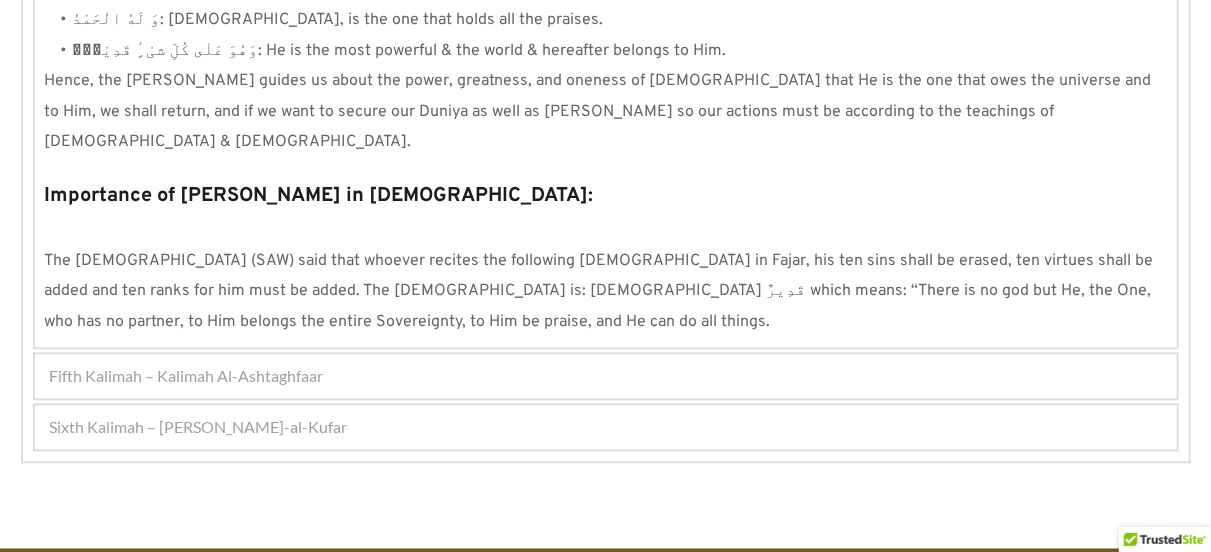 click on "Sixth Kalimah – [PERSON_NAME]-al-Kufar" at bounding box center (199, 427) 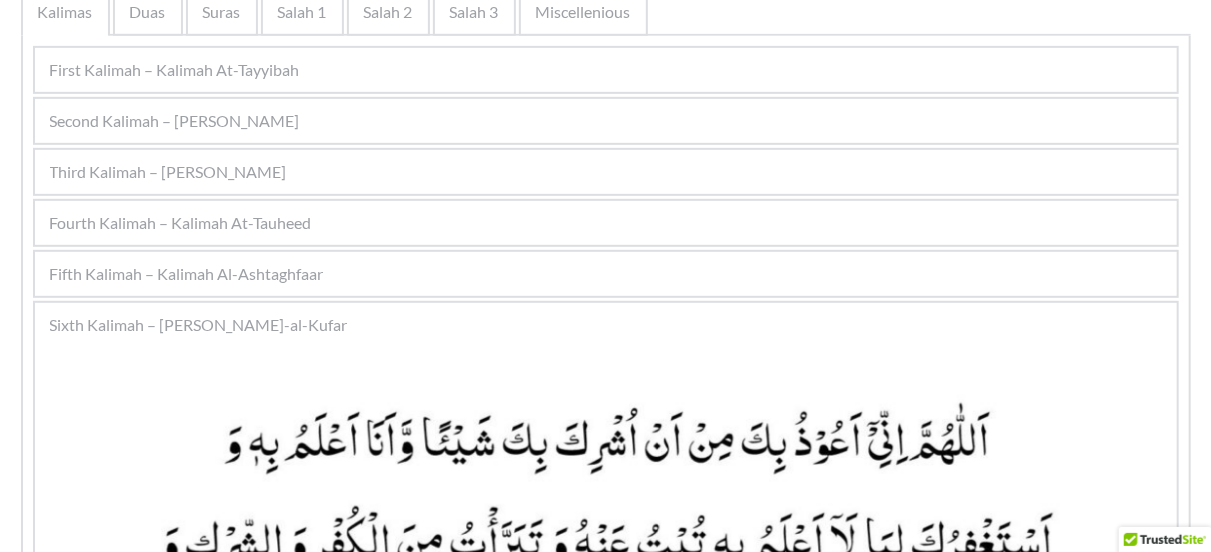 scroll, scrollTop: 439, scrollLeft: 0, axis: vertical 